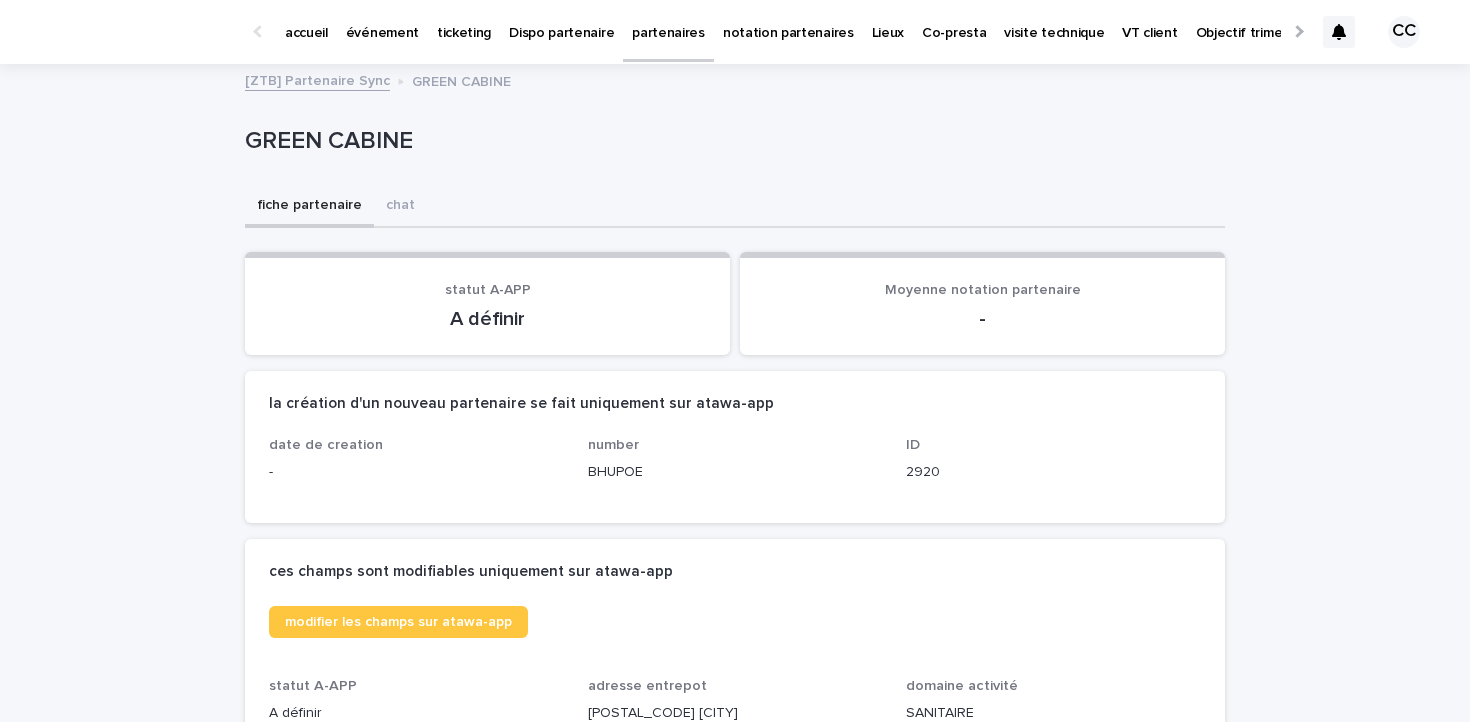 scroll, scrollTop: 0, scrollLeft: 0, axis: both 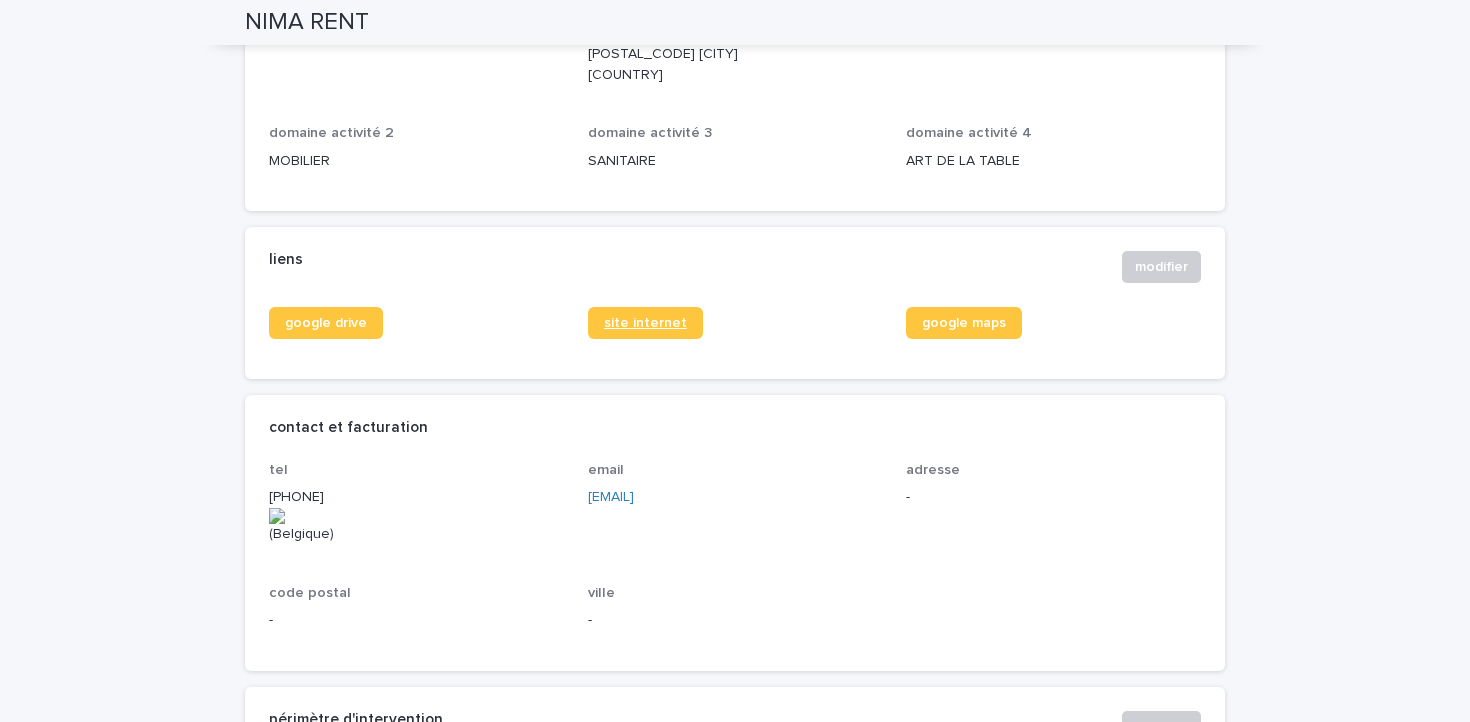 click on "site internet" at bounding box center (645, 323) 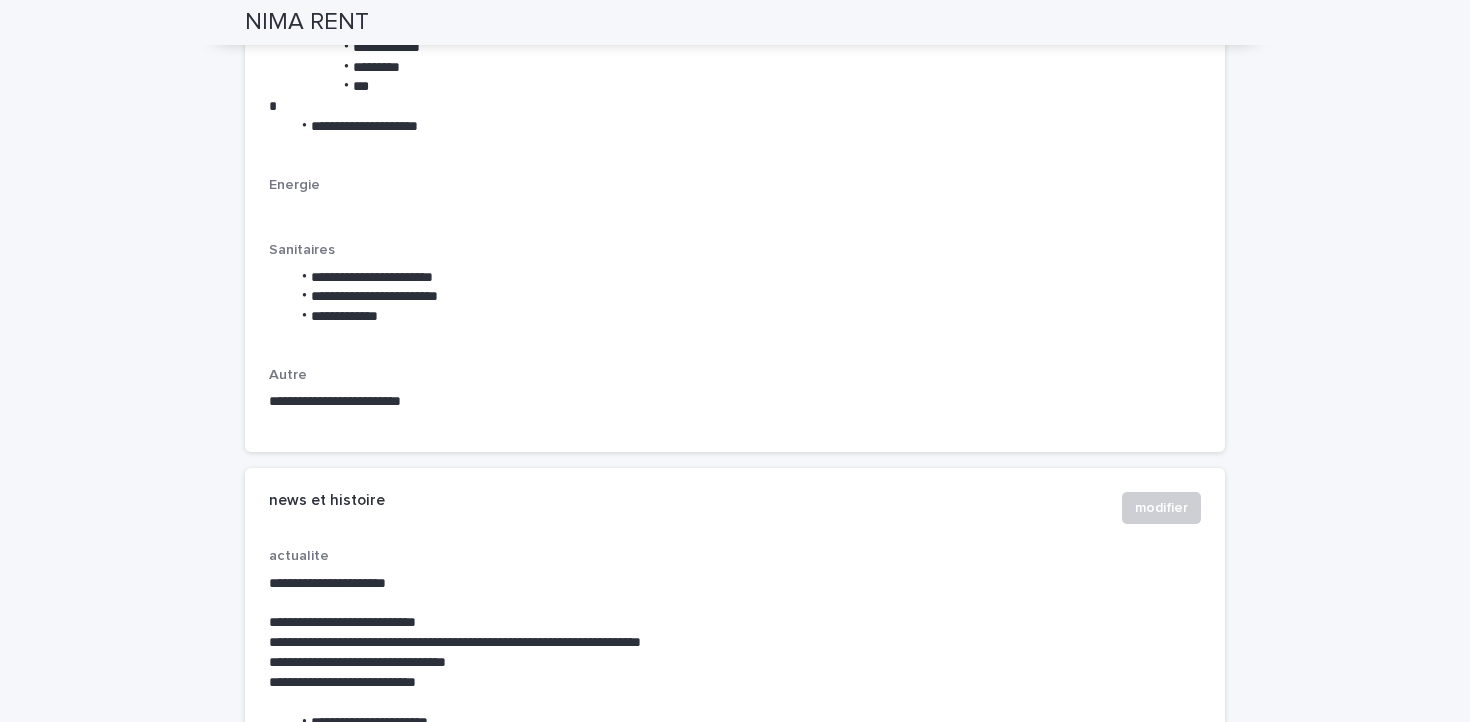scroll, scrollTop: 3392, scrollLeft: 0, axis: vertical 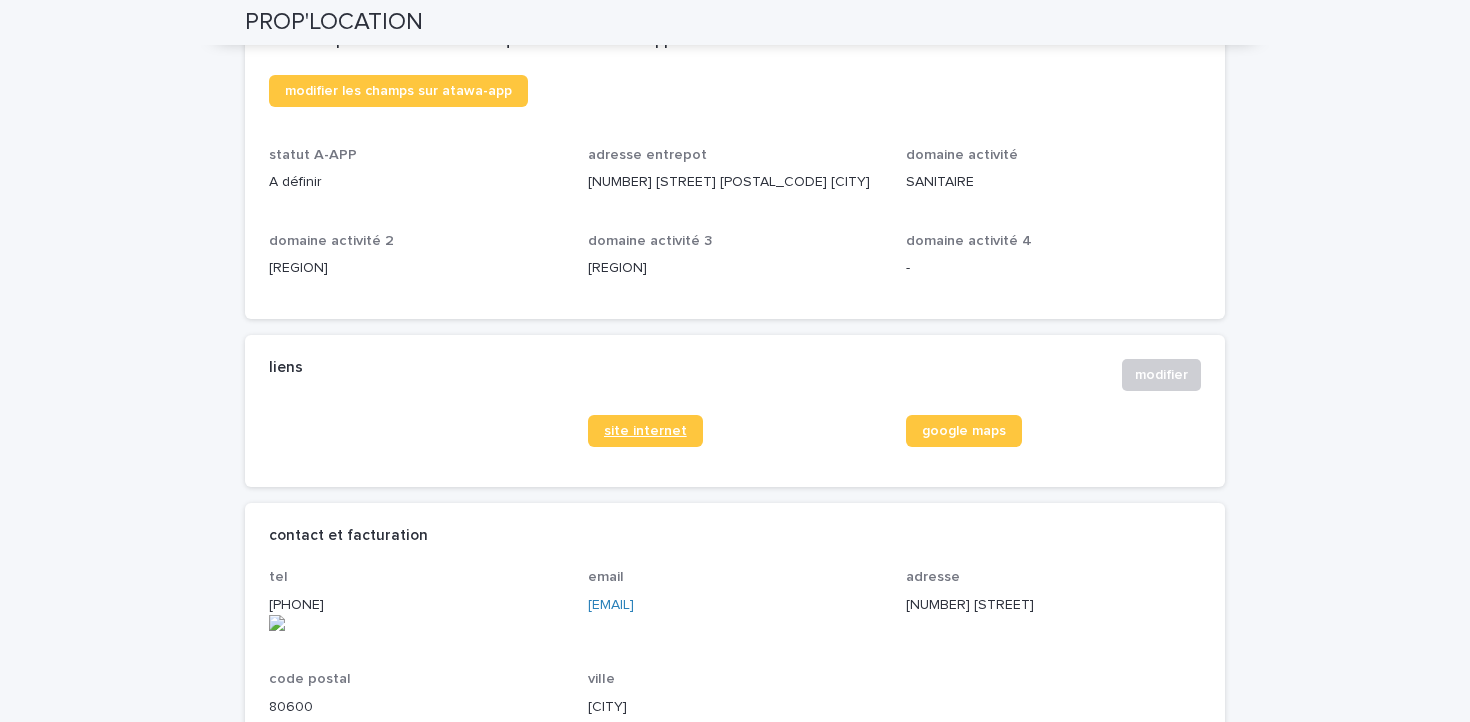 click on "site internet" at bounding box center [645, 431] 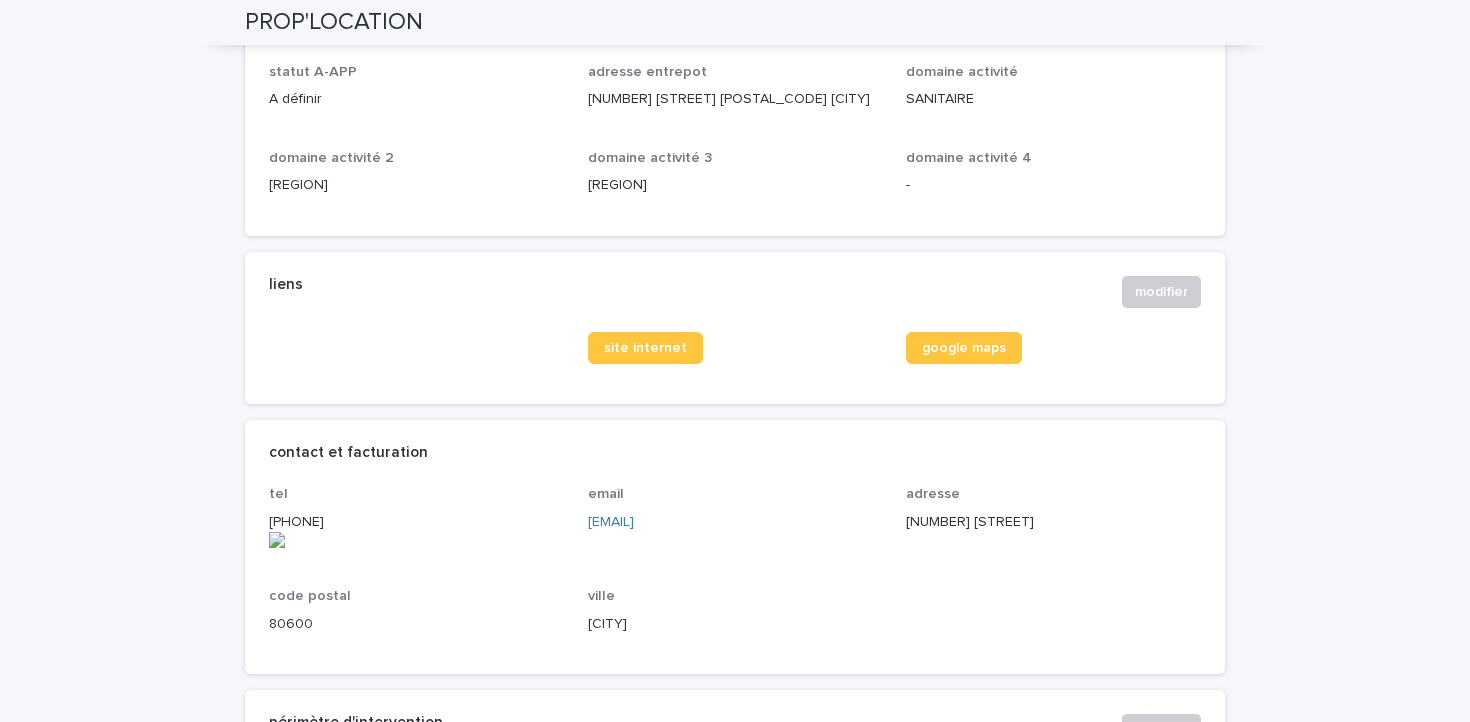scroll, scrollTop: 631, scrollLeft: 0, axis: vertical 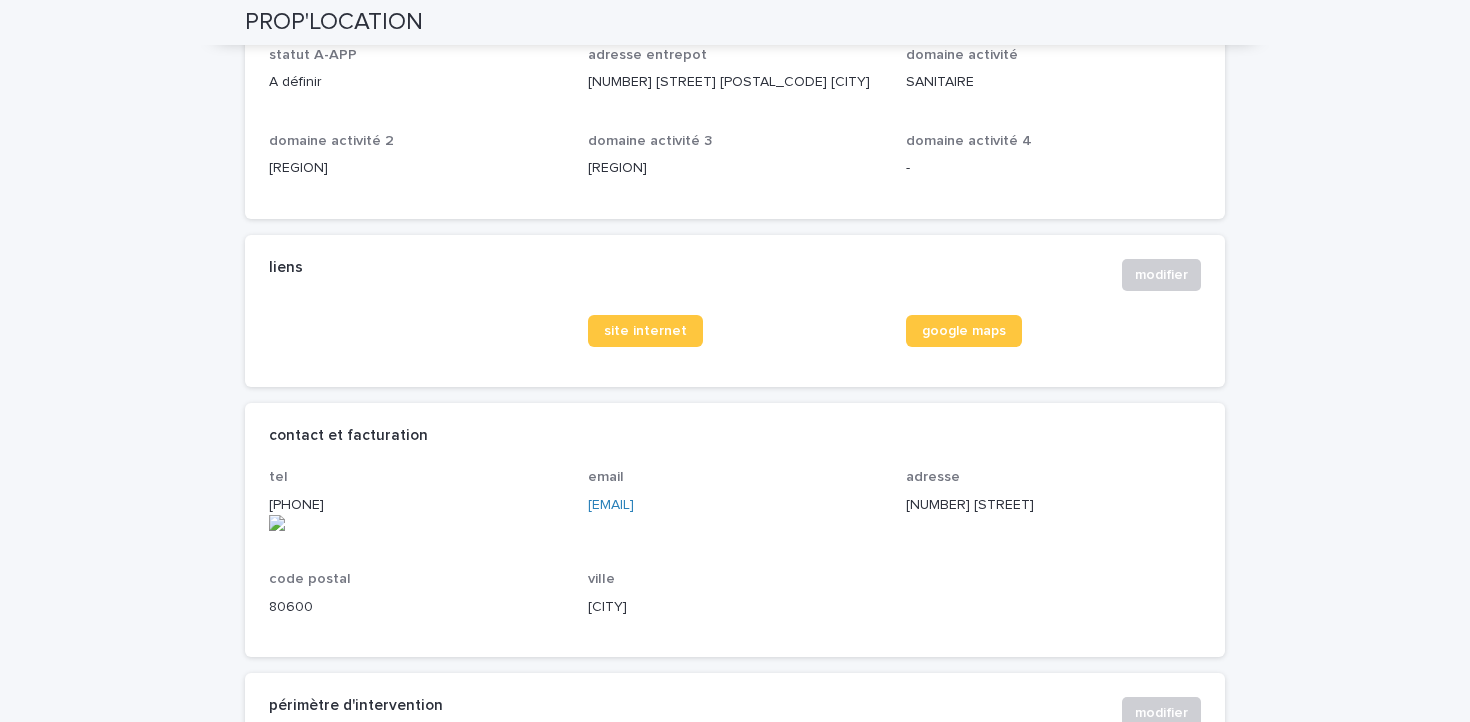 click 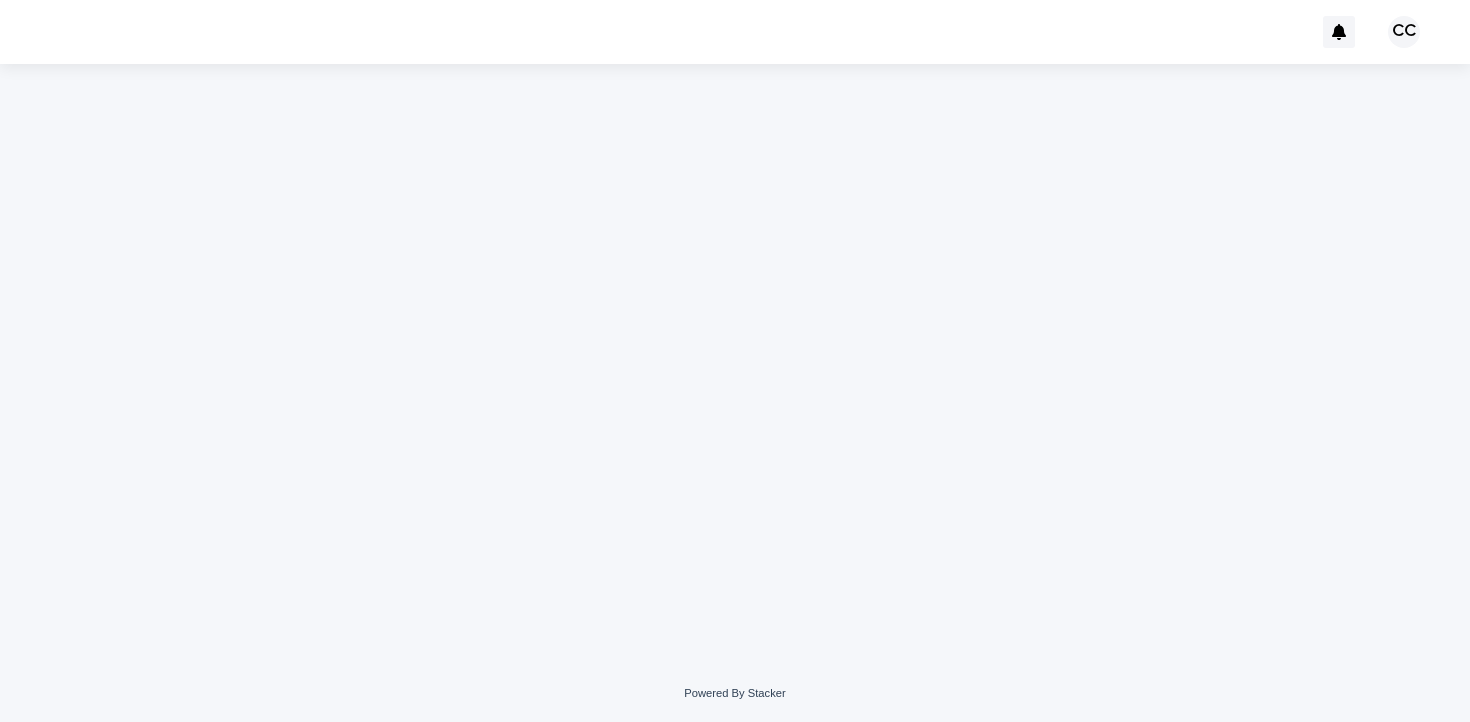 scroll, scrollTop: 0, scrollLeft: 0, axis: both 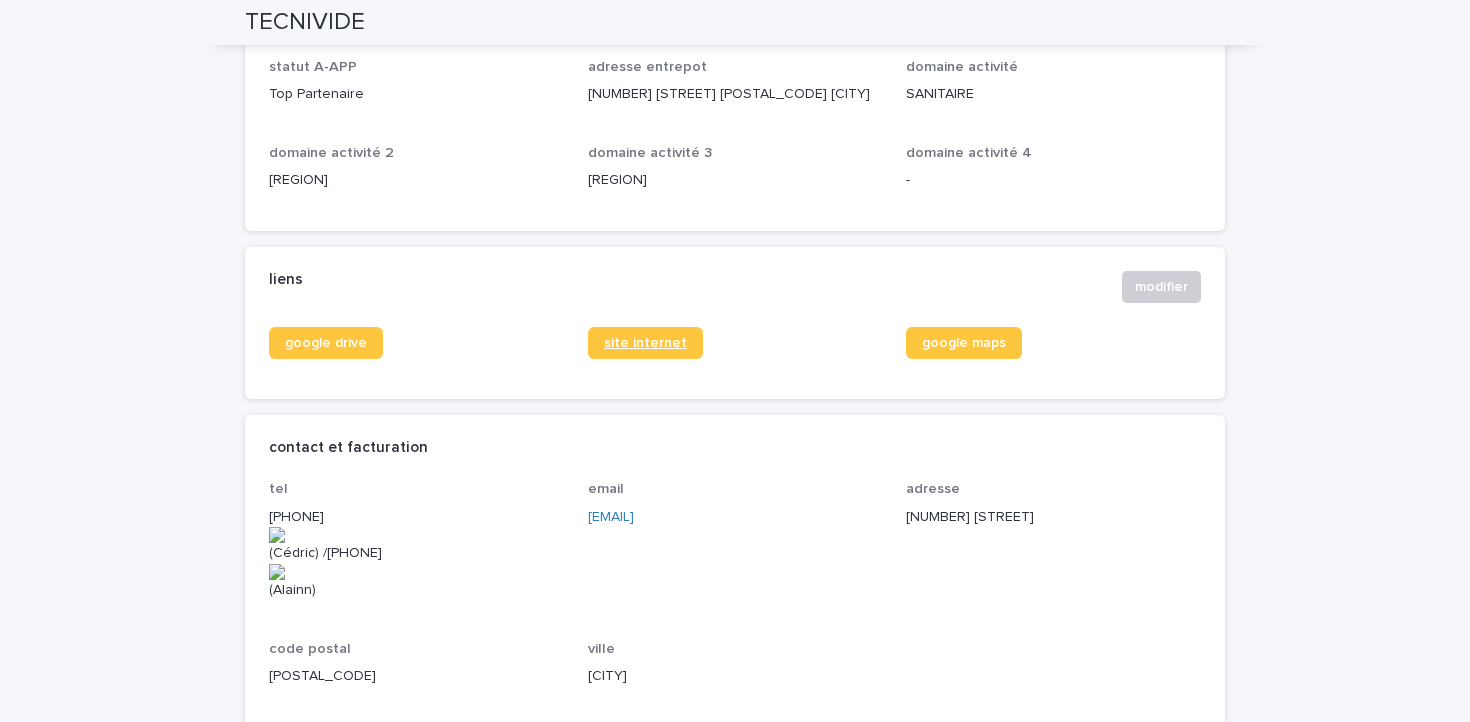 click on "site internet" at bounding box center [645, 343] 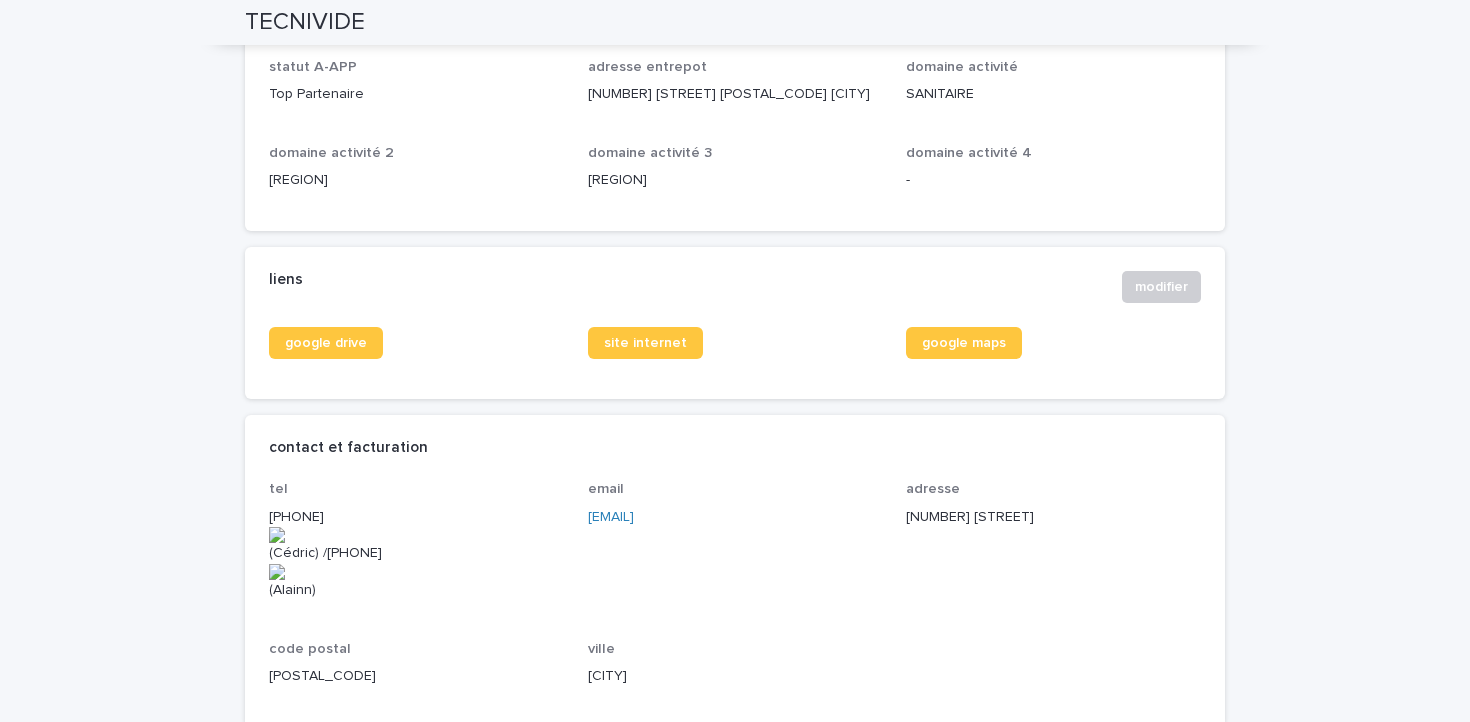 scroll, scrollTop: 384, scrollLeft: 0, axis: vertical 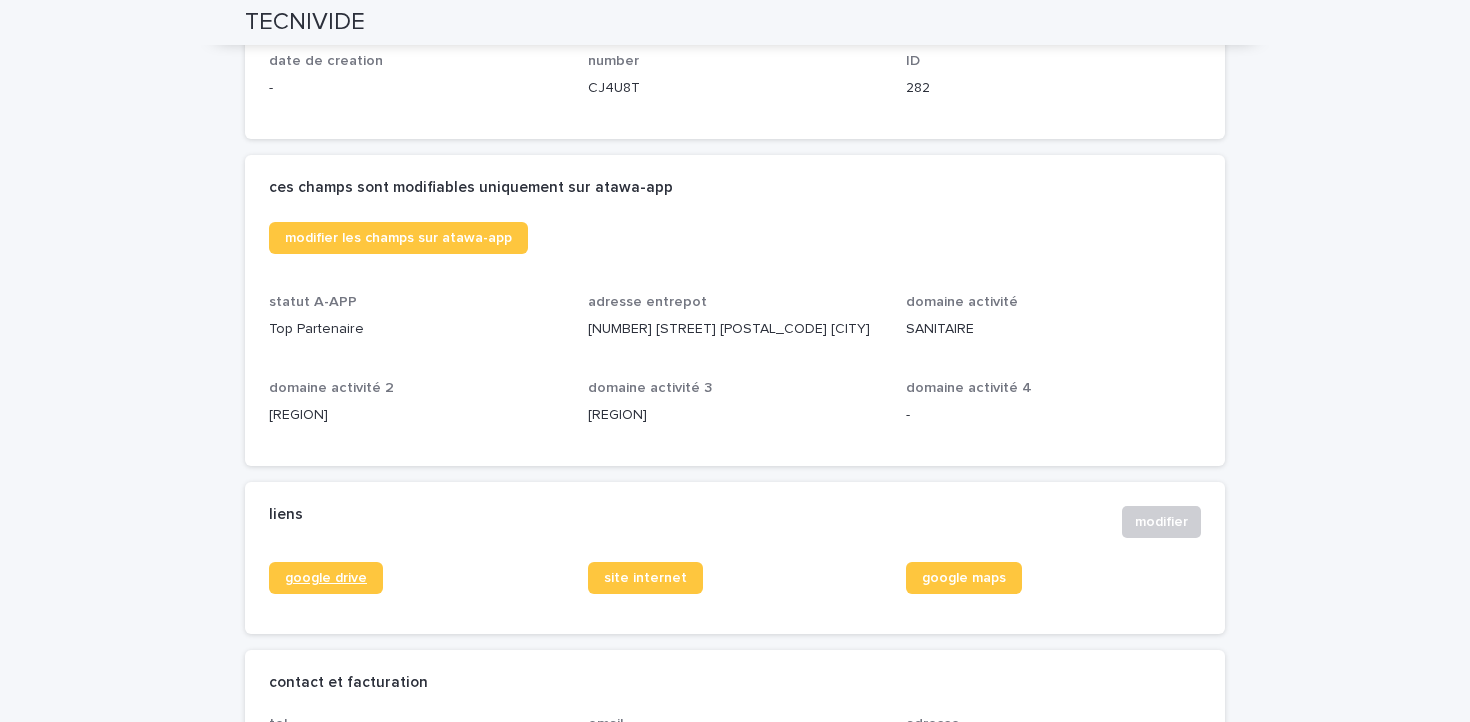 click on "google drive" at bounding box center [326, 578] 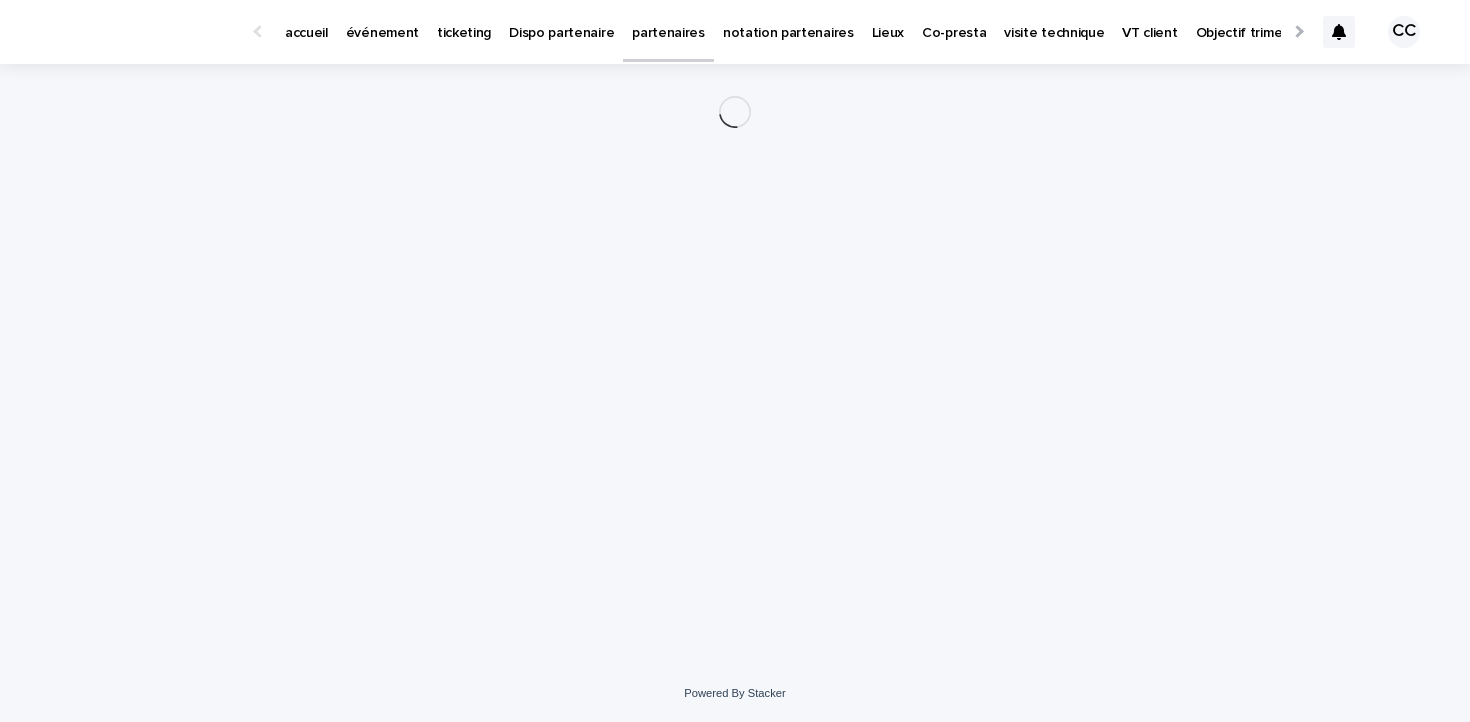 scroll, scrollTop: 0, scrollLeft: 0, axis: both 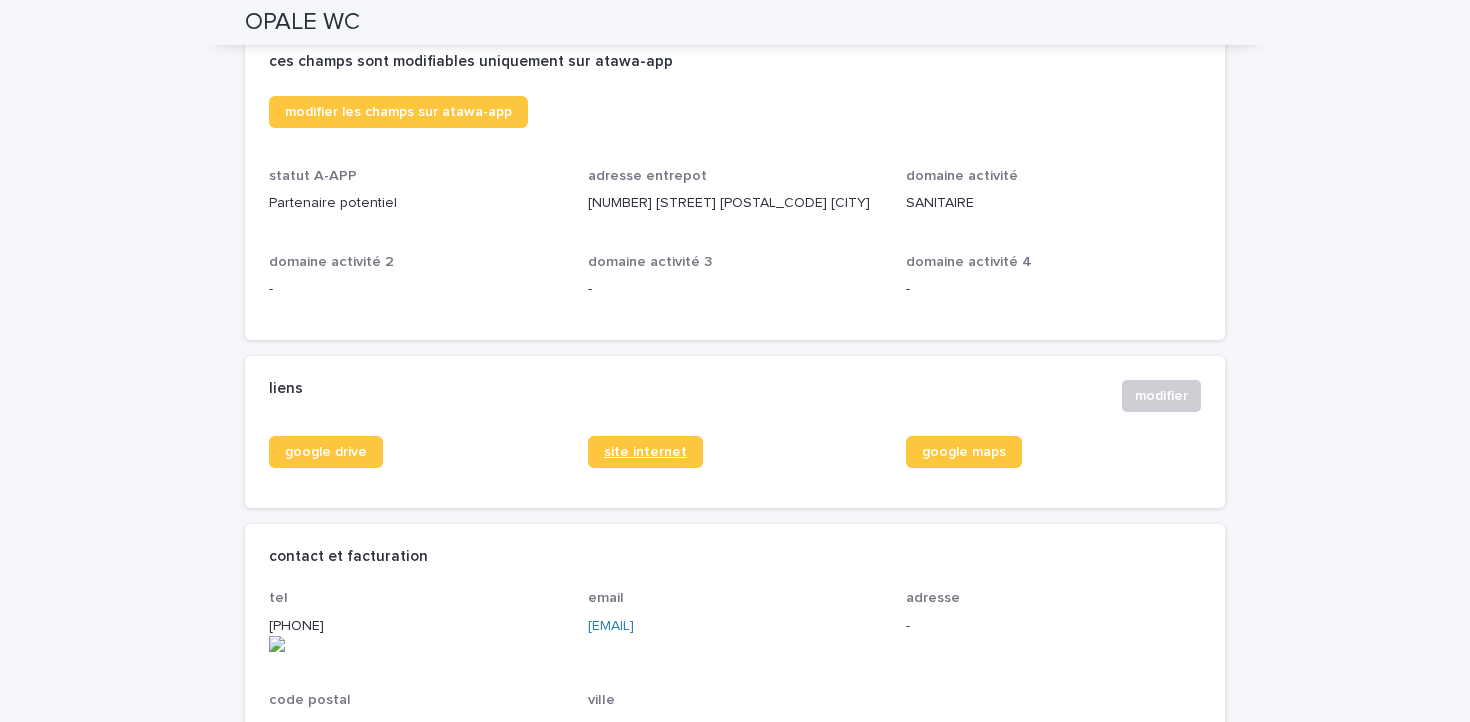 click on "site internet" at bounding box center [645, 452] 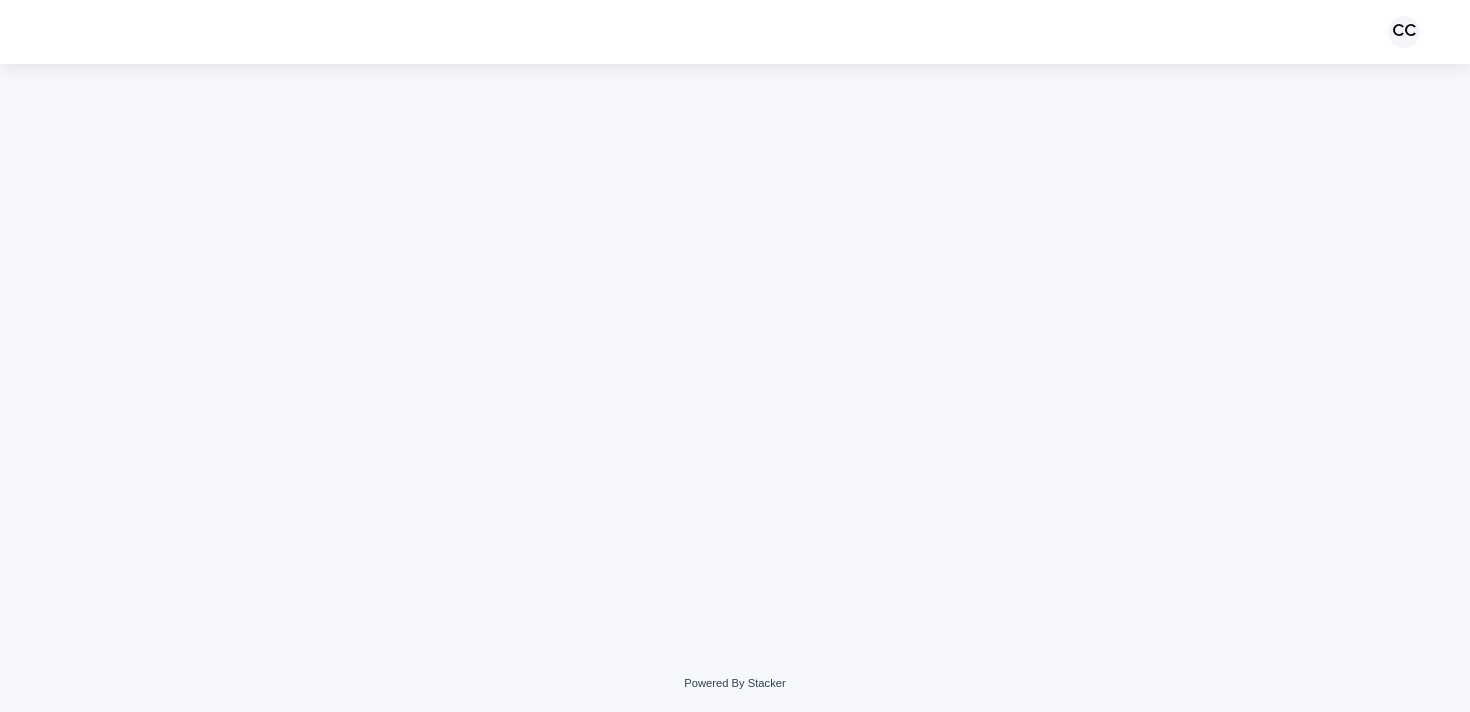 scroll, scrollTop: 0, scrollLeft: 0, axis: both 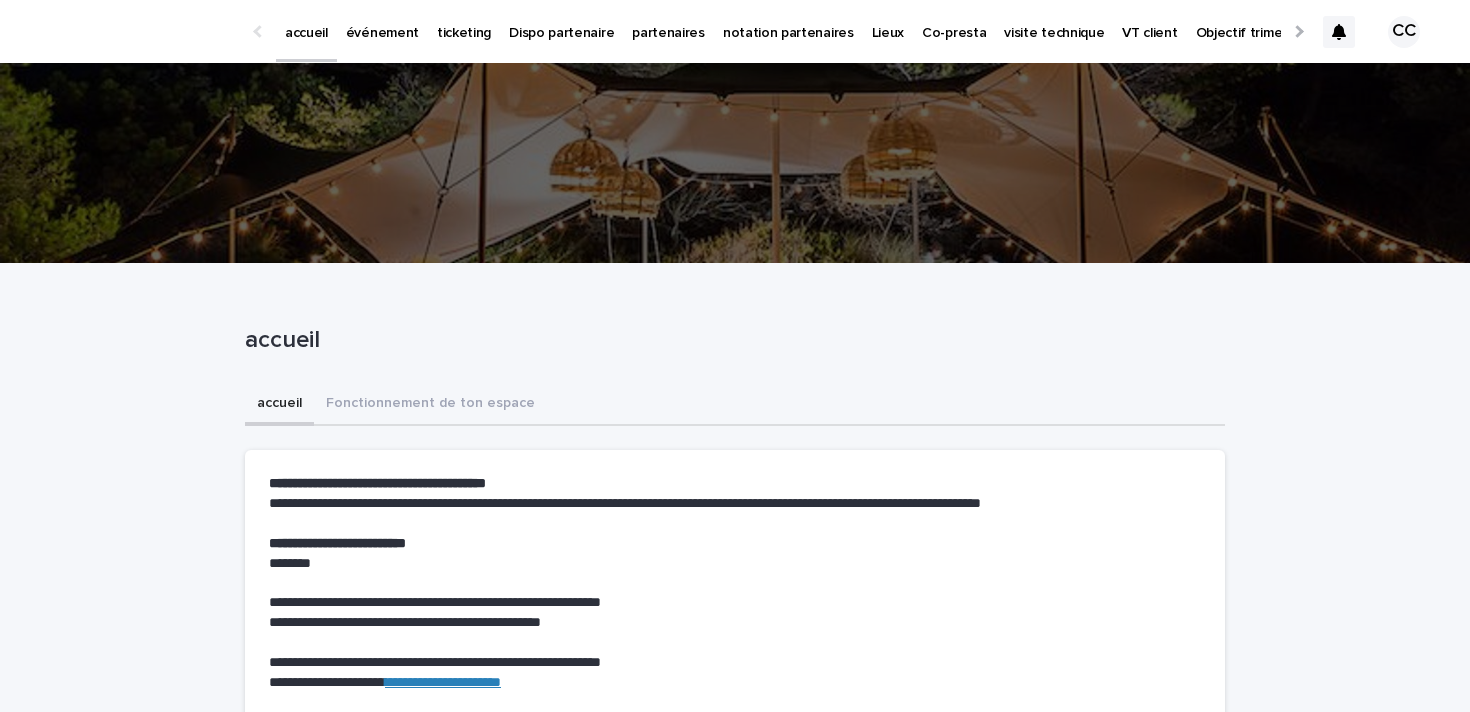 click on "partenaires" at bounding box center [668, 21] 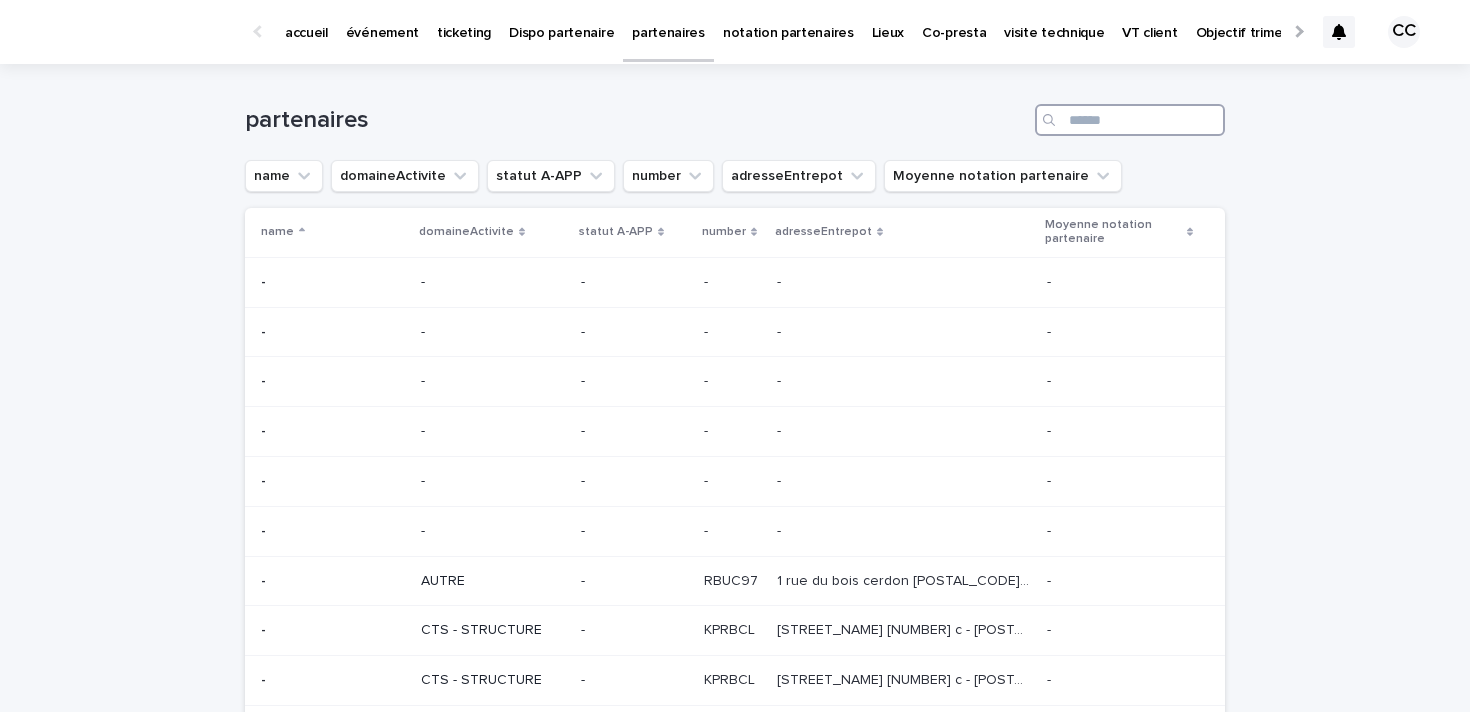 click at bounding box center [1130, 120] 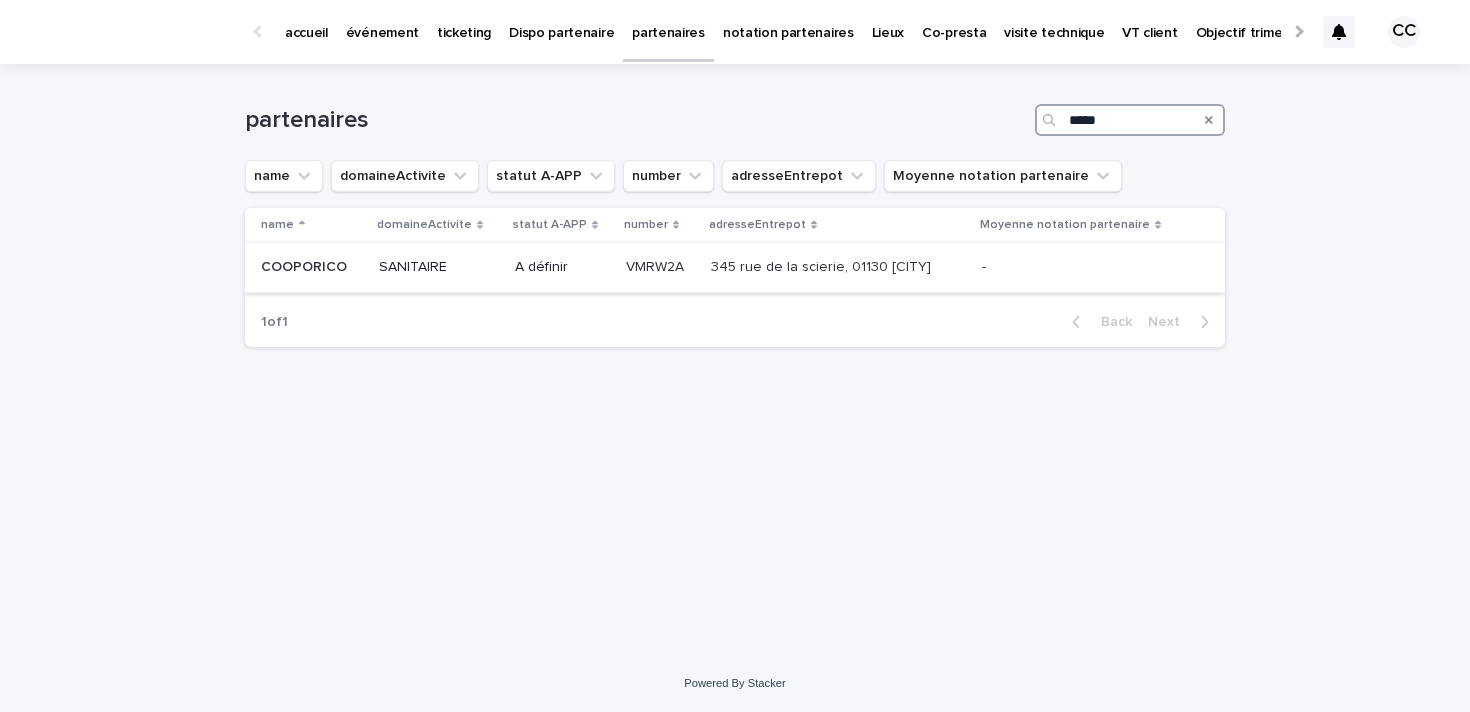 type on "*****" 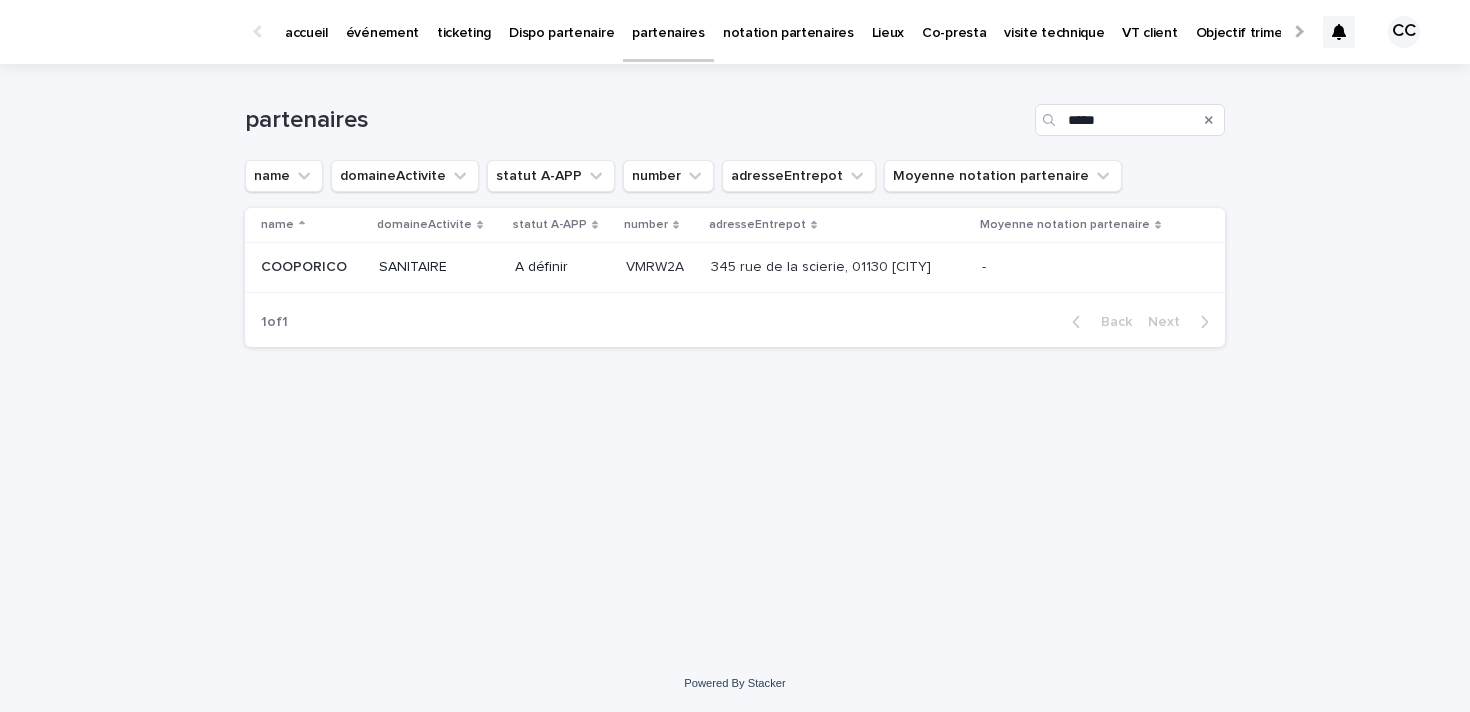 click on "COOPORICO" at bounding box center (306, 265) 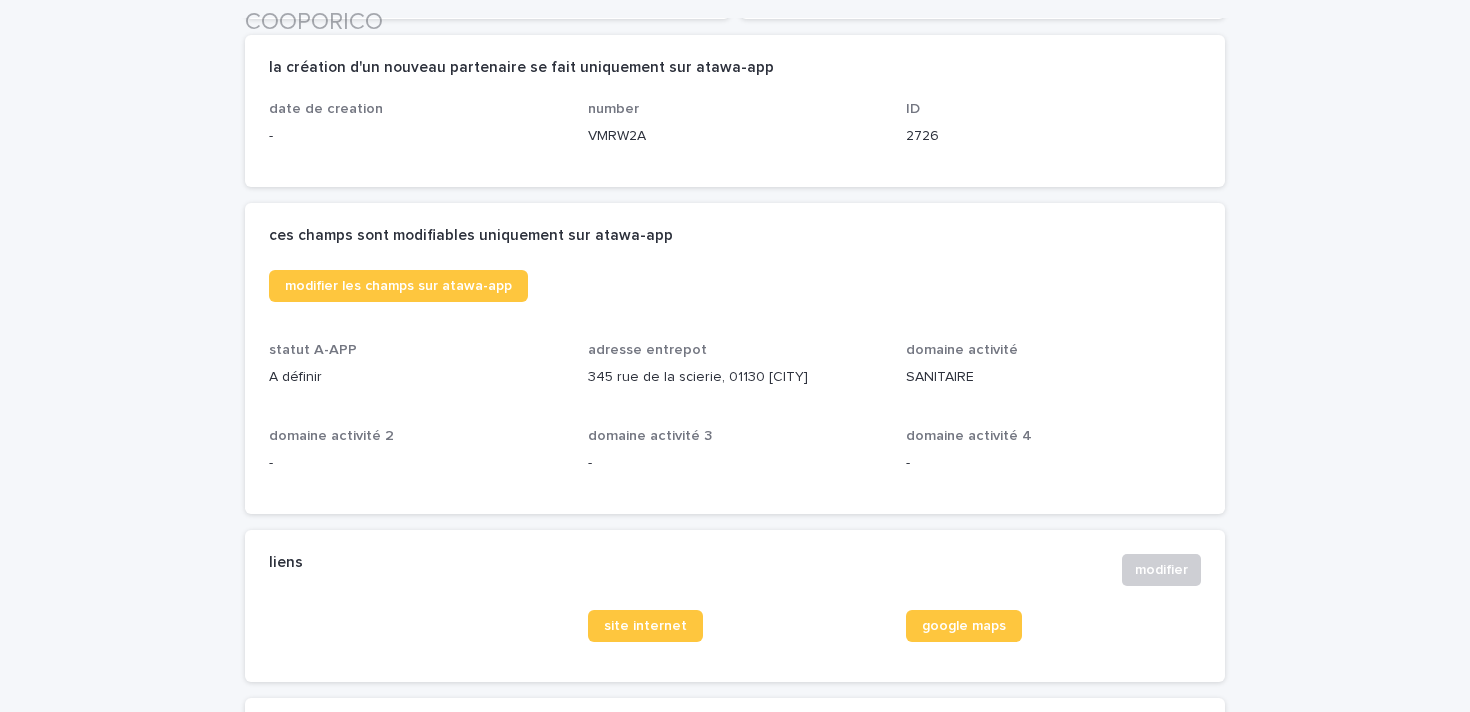 scroll, scrollTop: 420, scrollLeft: 0, axis: vertical 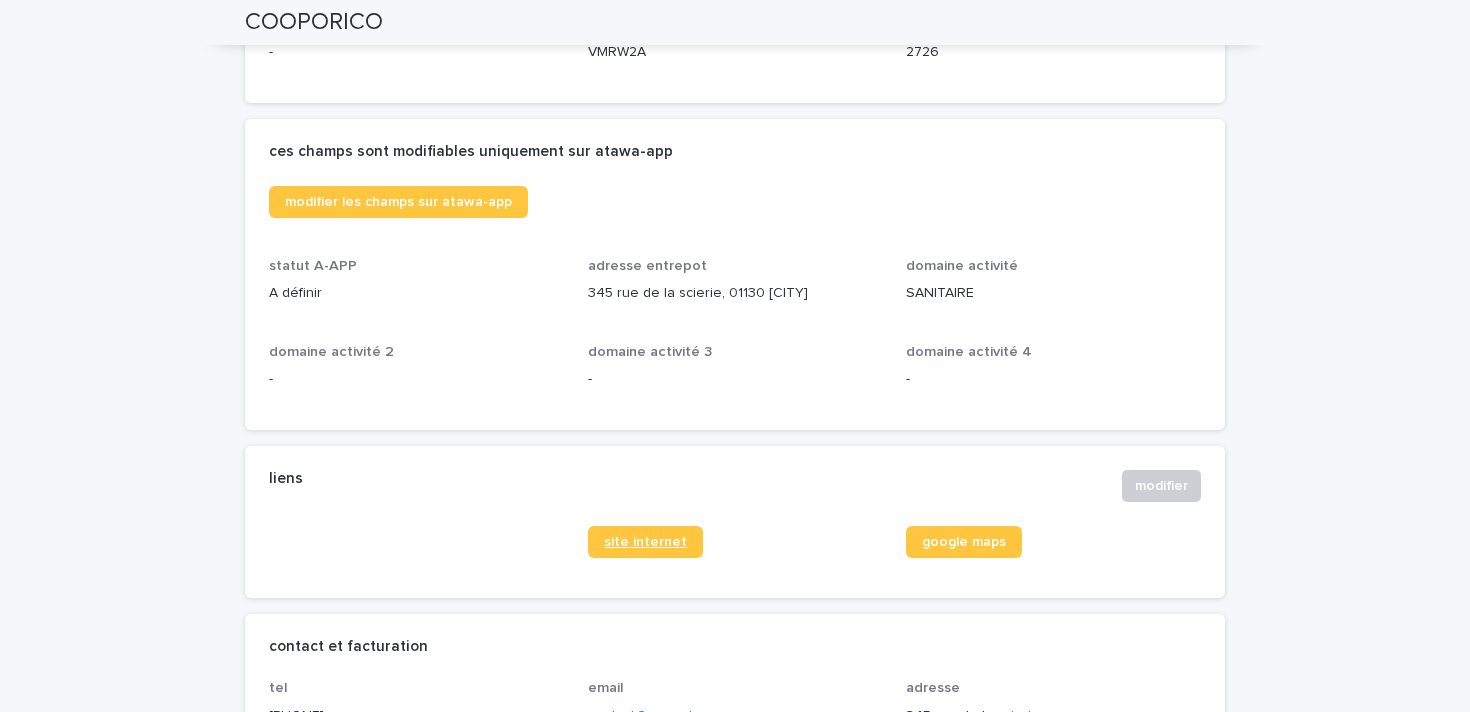 click on "site internet" at bounding box center [645, 542] 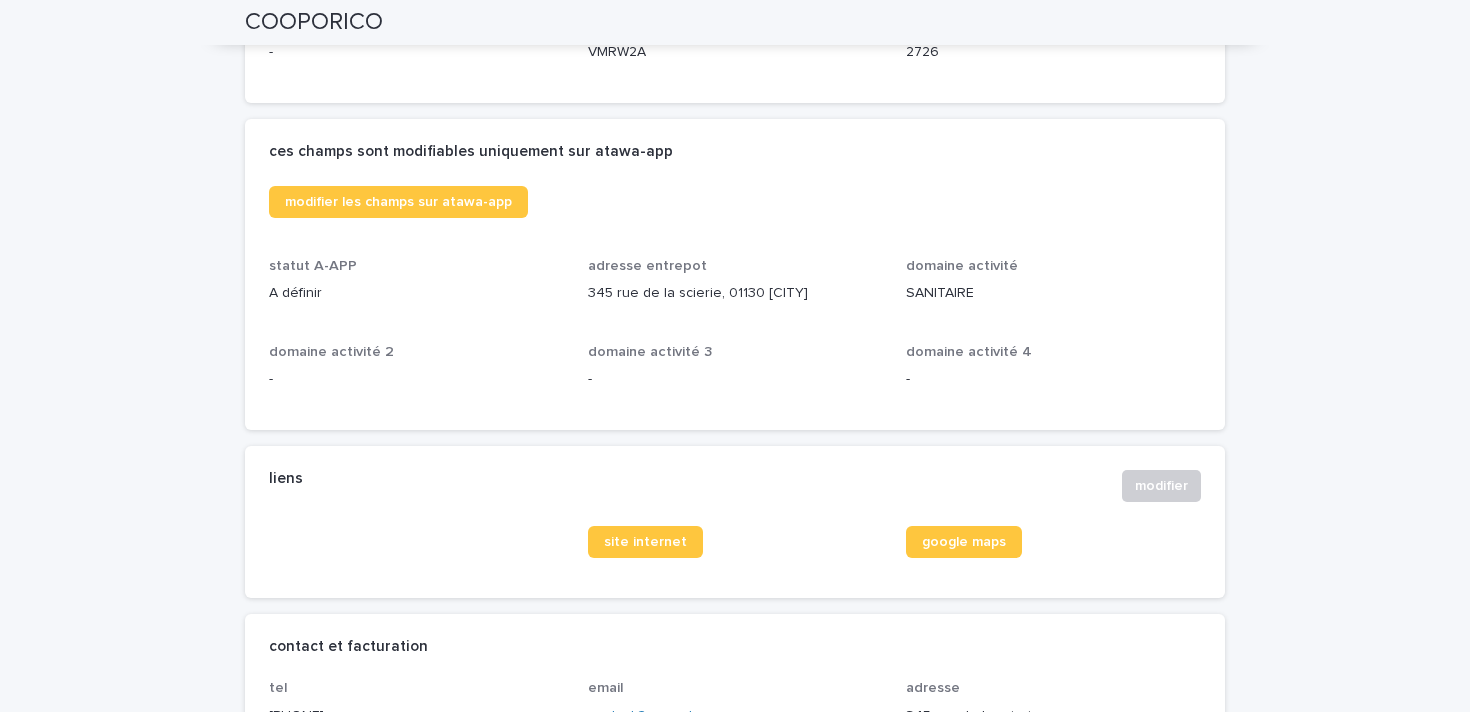 click at bounding box center (416, 550) 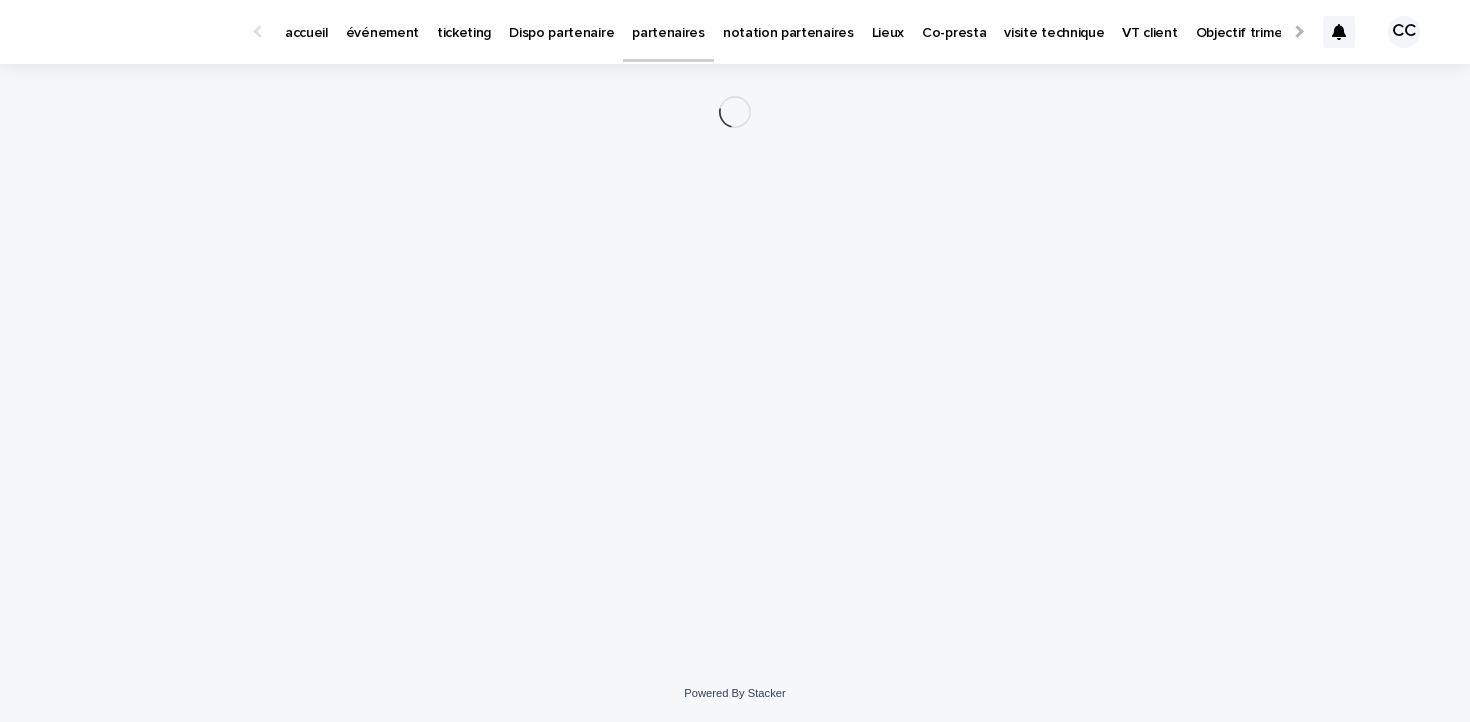 scroll, scrollTop: 0, scrollLeft: 0, axis: both 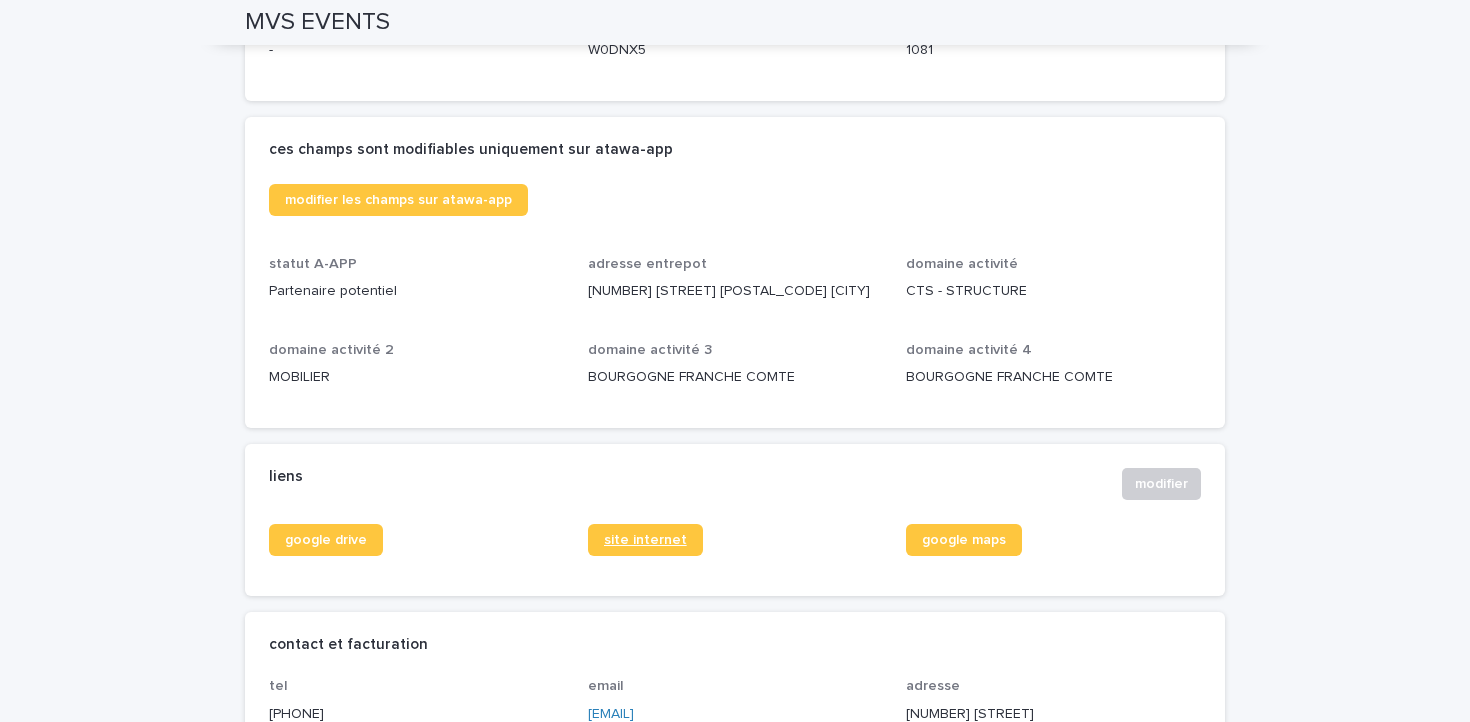 click on "site internet" at bounding box center [645, 540] 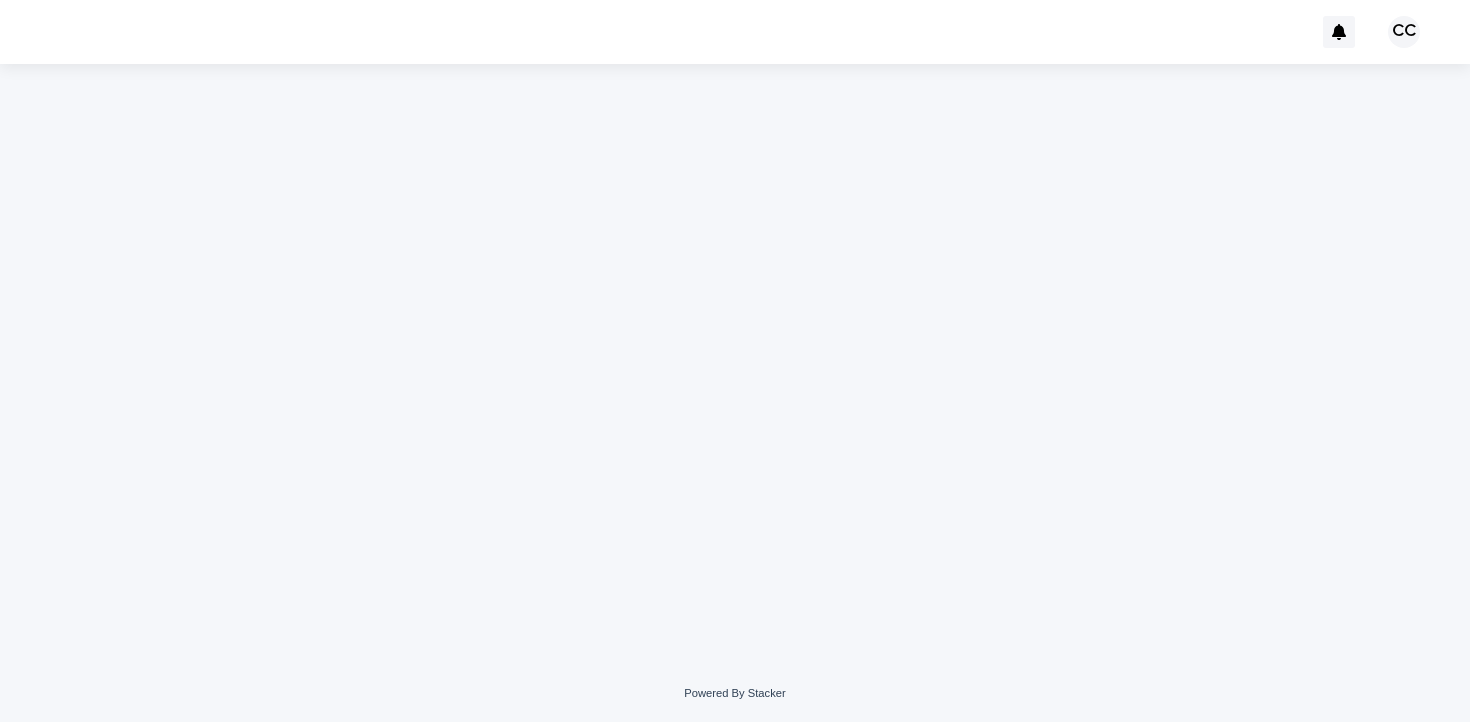 scroll, scrollTop: 0, scrollLeft: 0, axis: both 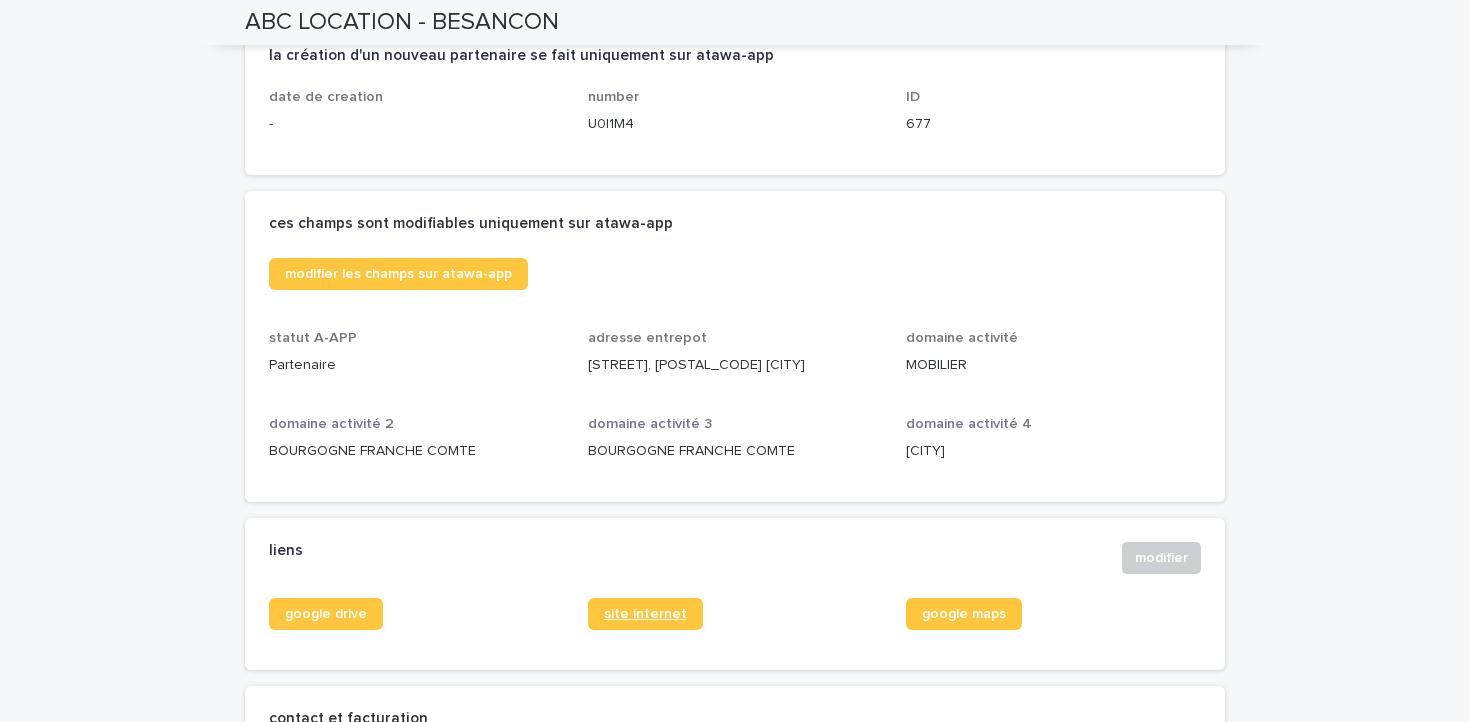 click on "site internet" at bounding box center [645, 614] 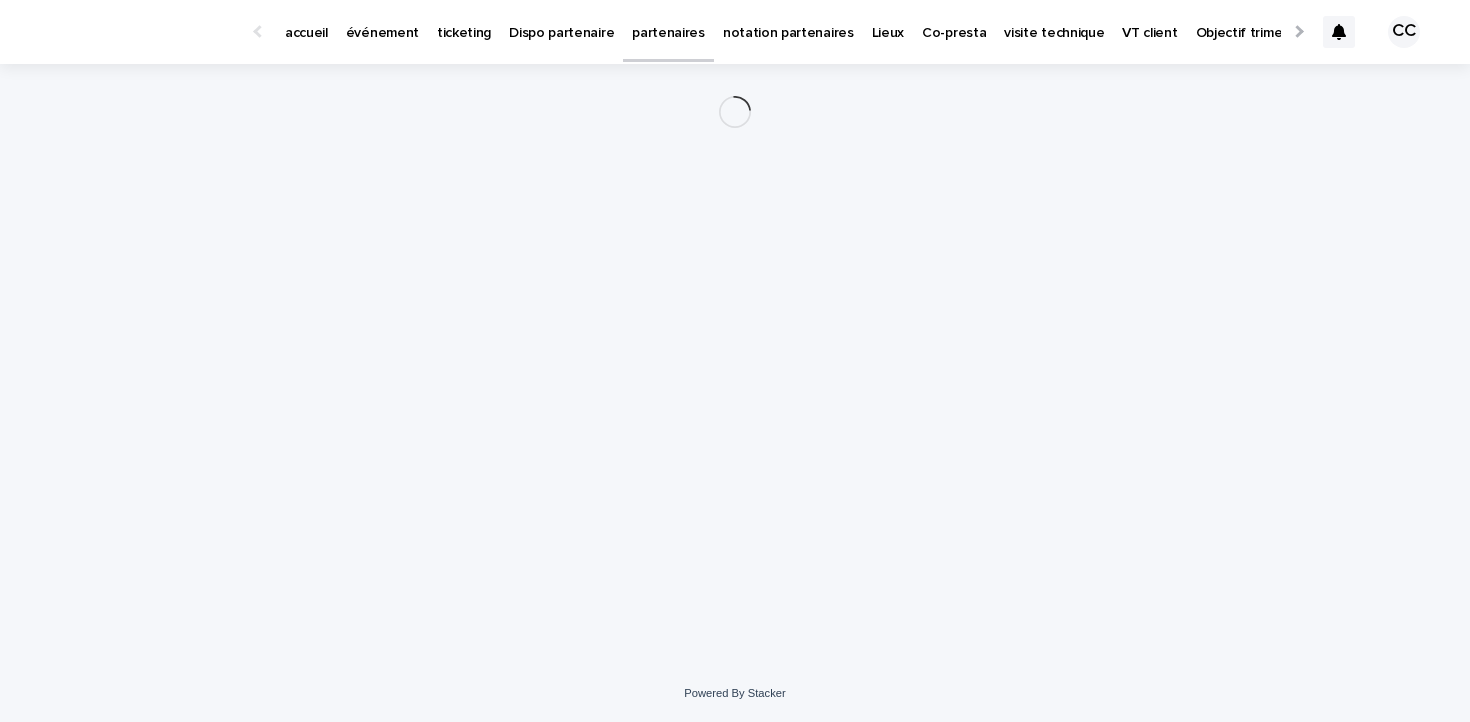 scroll, scrollTop: 0, scrollLeft: 0, axis: both 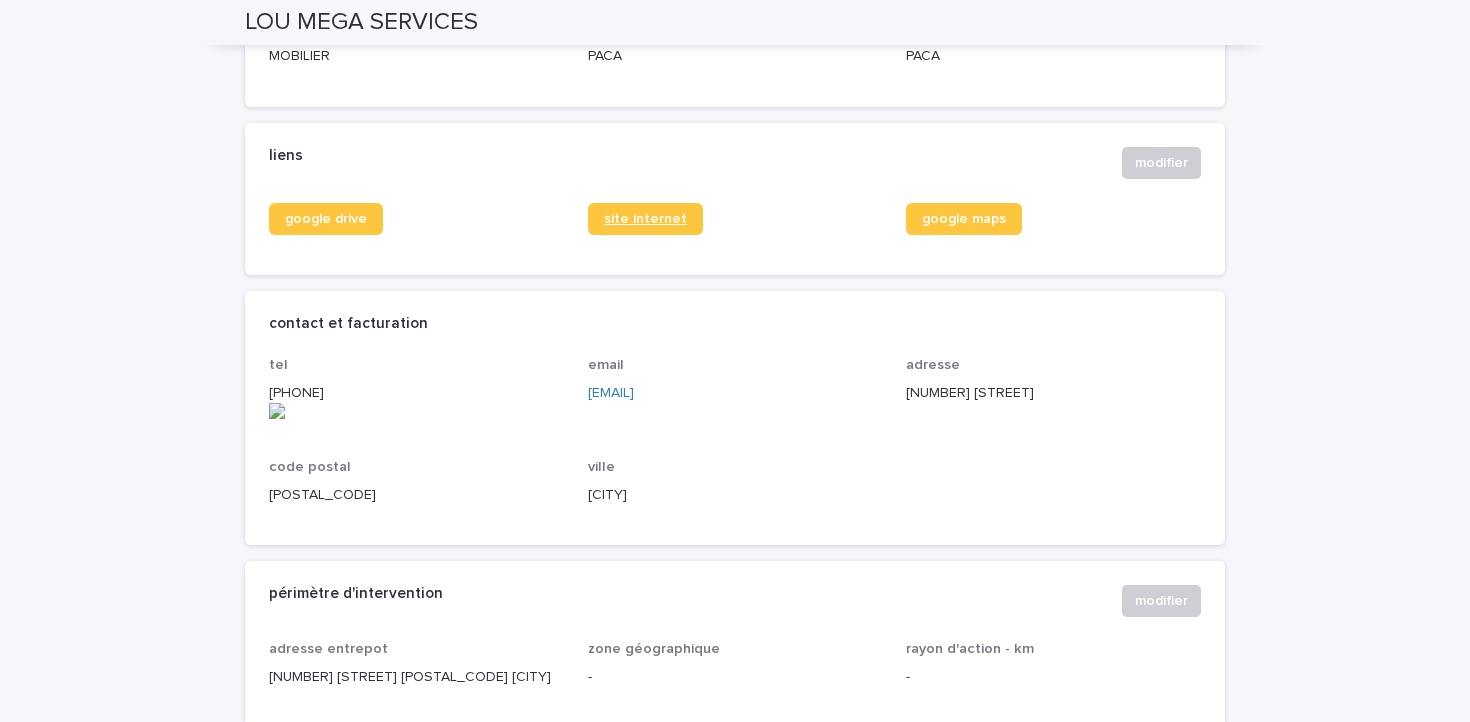 click on "site internet" at bounding box center [645, 219] 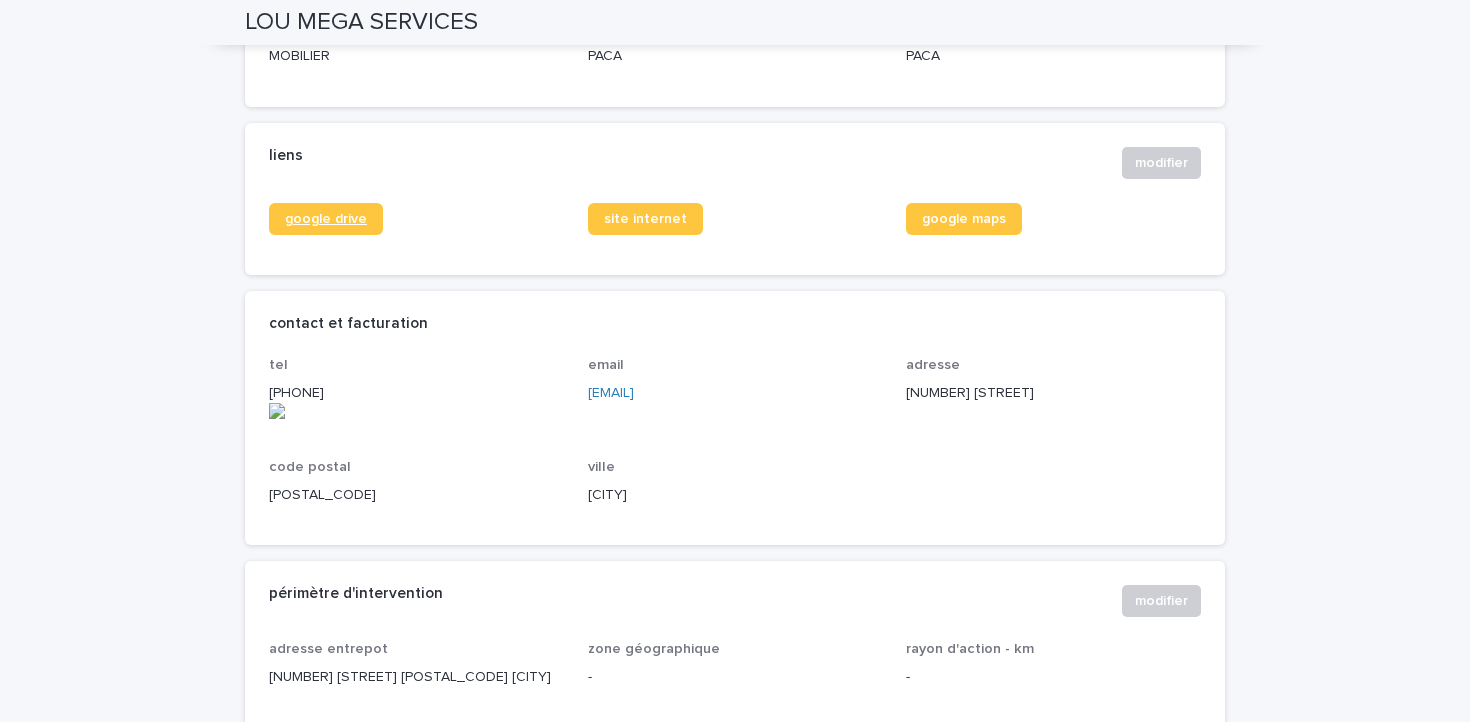 click on "google drive" at bounding box center [326, 219] 